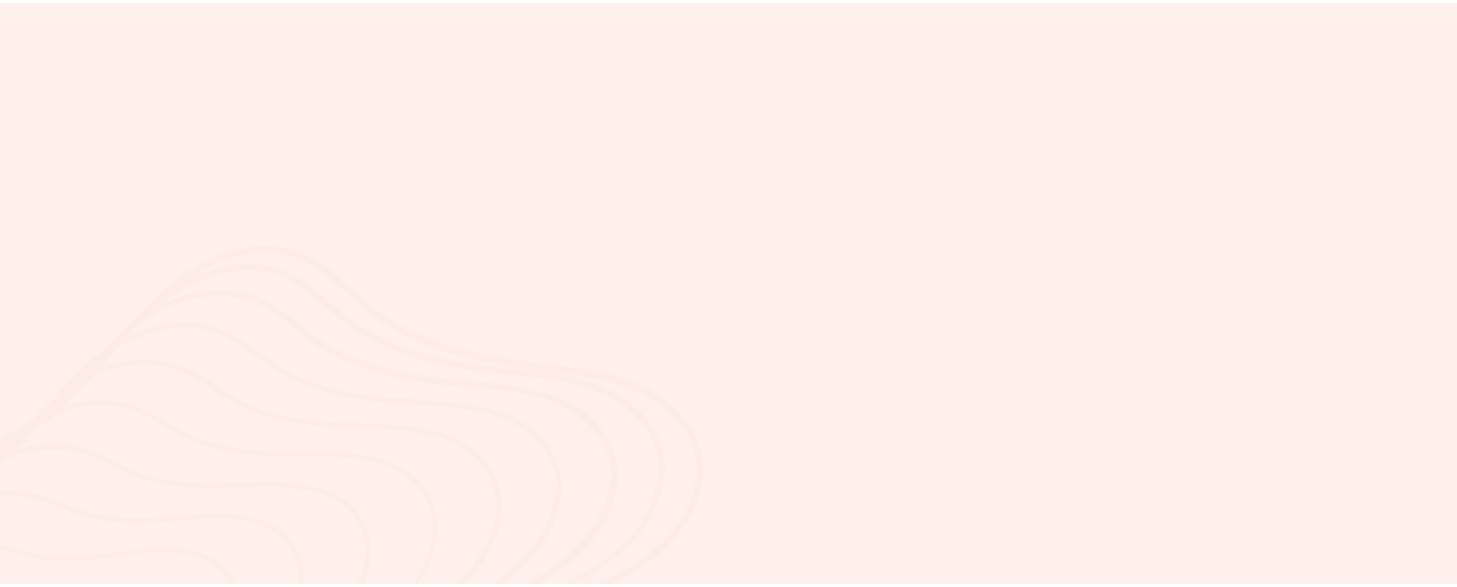 scroll, scrollTop: 0, scrollLeft: 0, axis: both 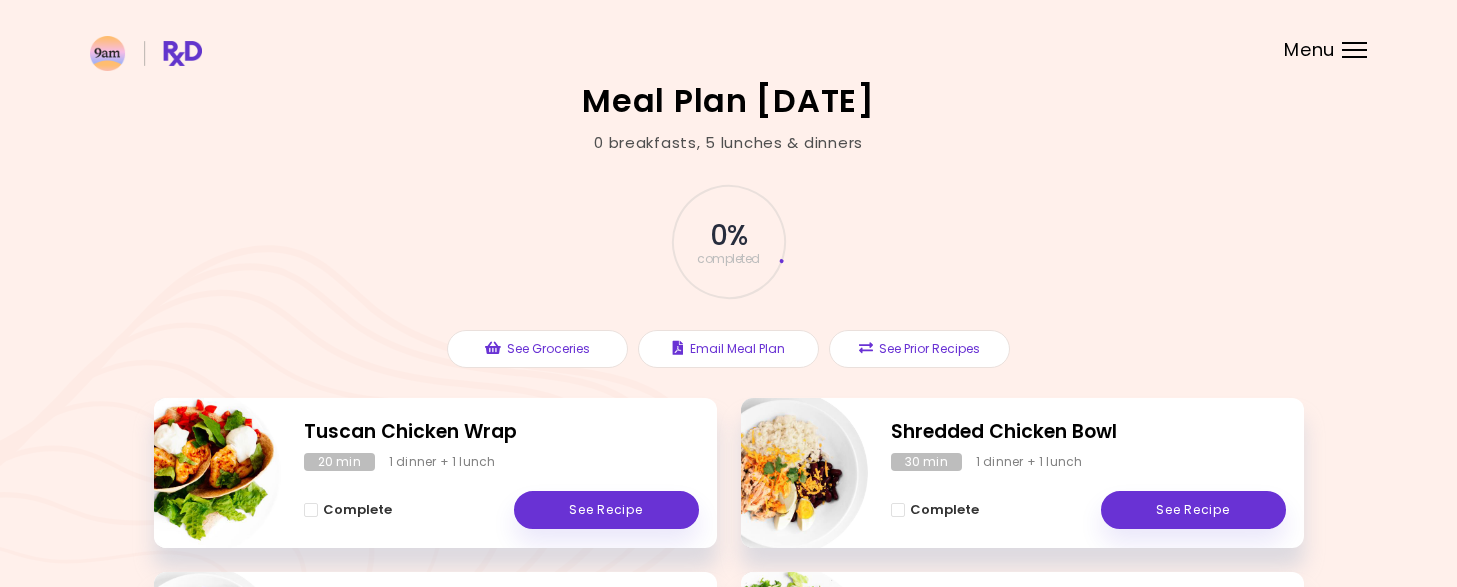 drag, startPoint x: 1456, startPoint y: 115, endPoint x: 1464, endPoint y: 192, distance: 77.41447 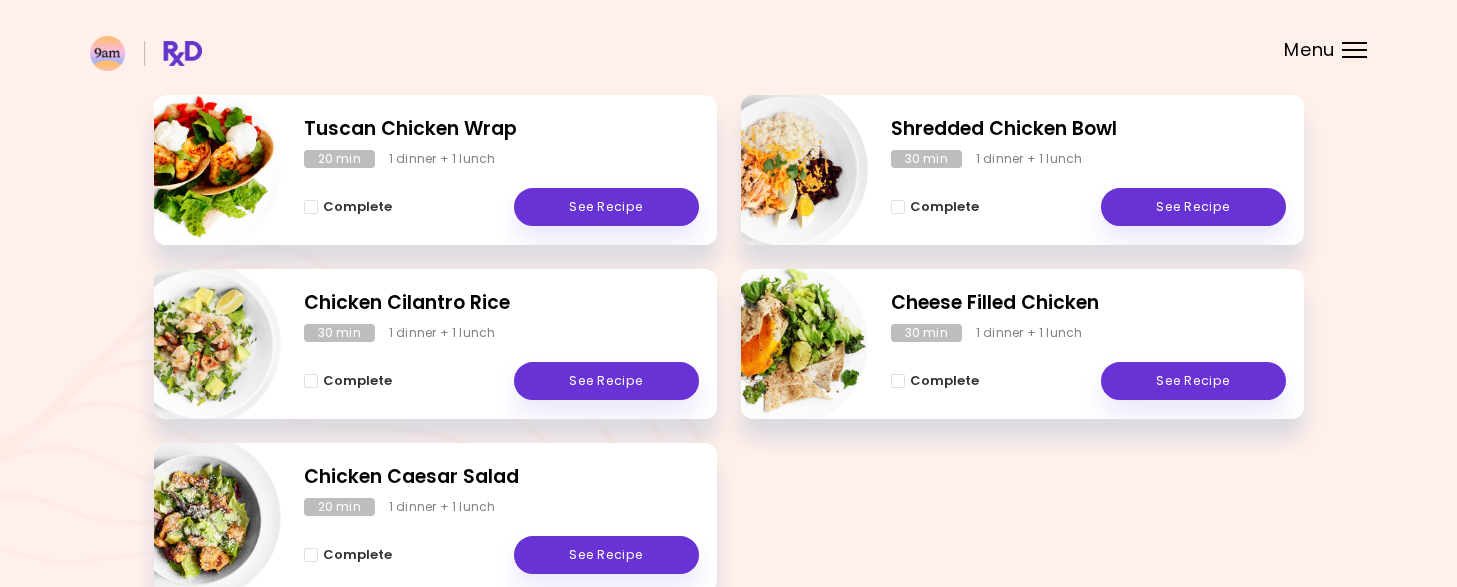 scroll, scrollTop: 300, scrollLeft: 0, axis: vertical 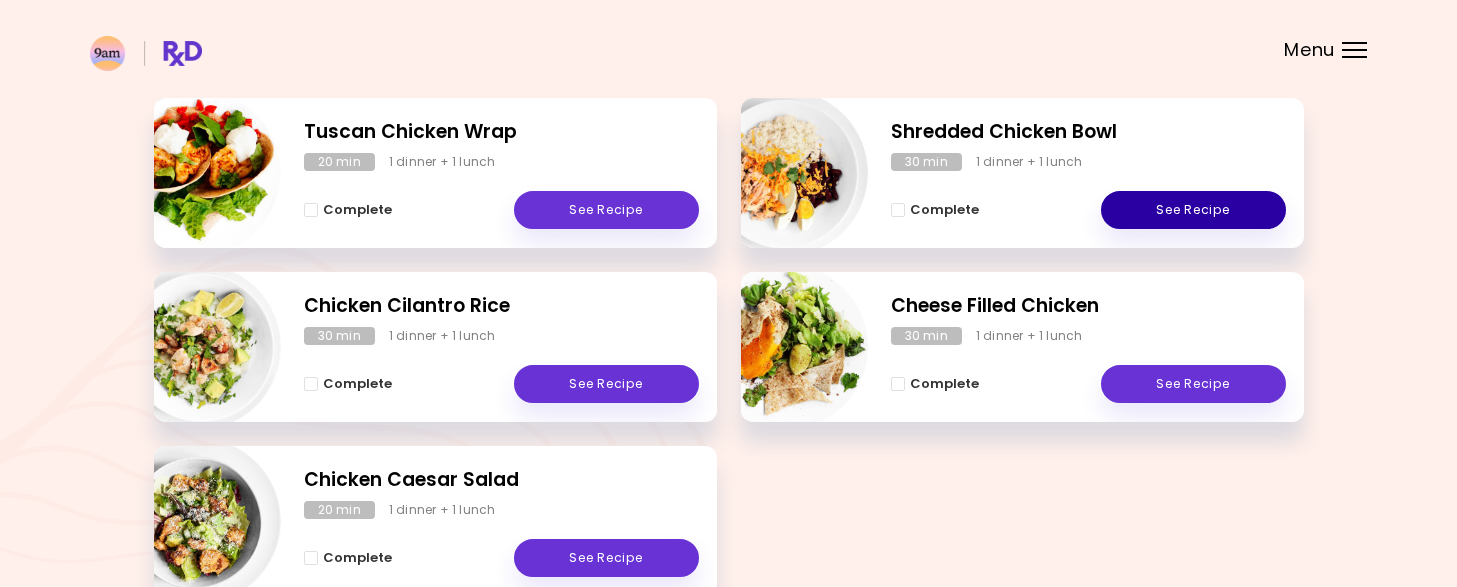 click on "See Recipe" at bounding box center [1193, 210] 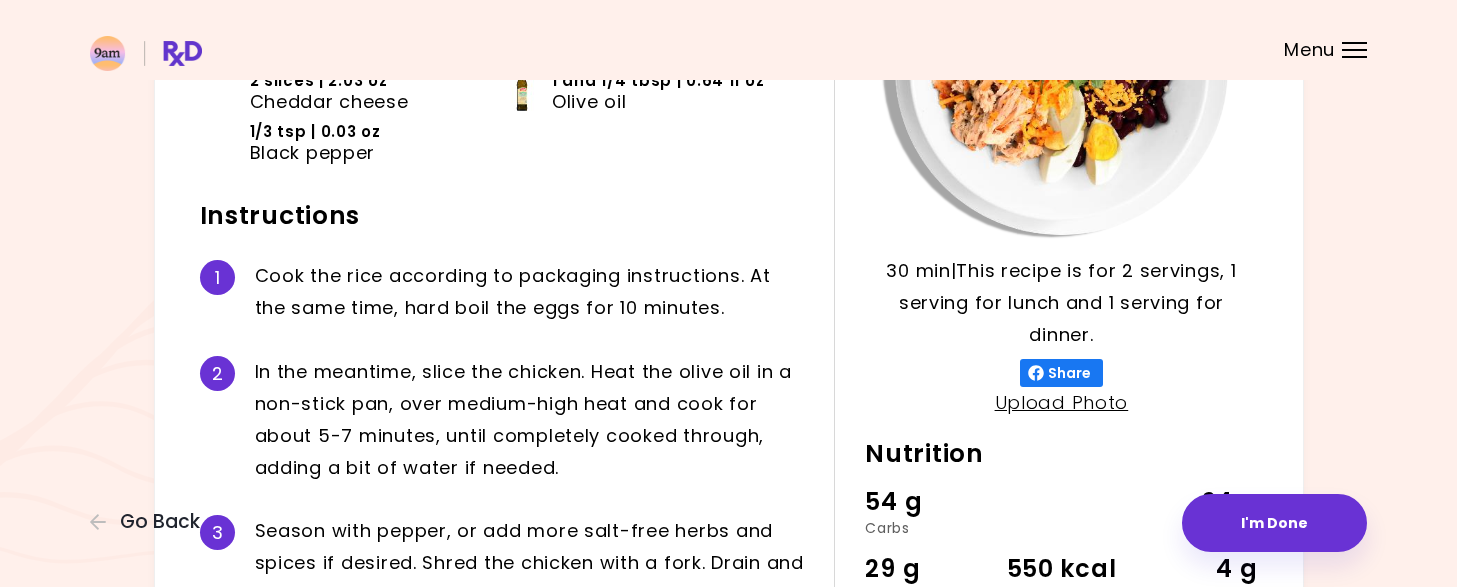 scroll, scrollTop: 0, scrollLeft: 0, axis: both 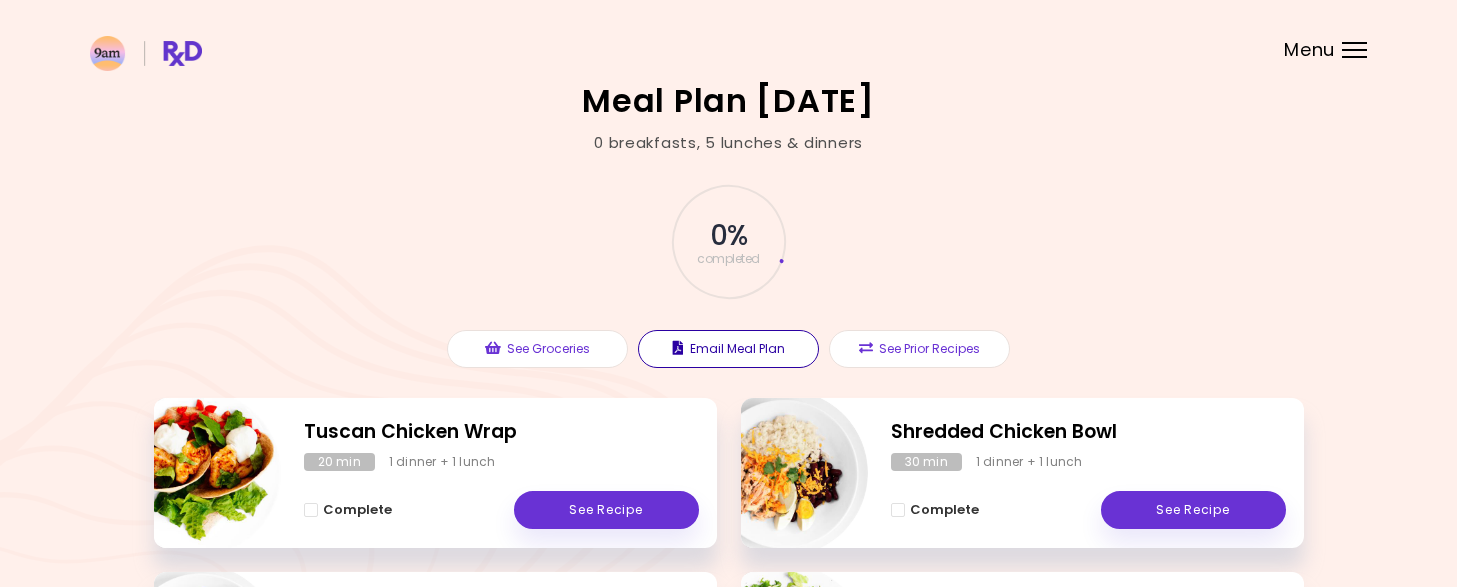 click on "Email Meal Plan" at bounding box center [728, 349] 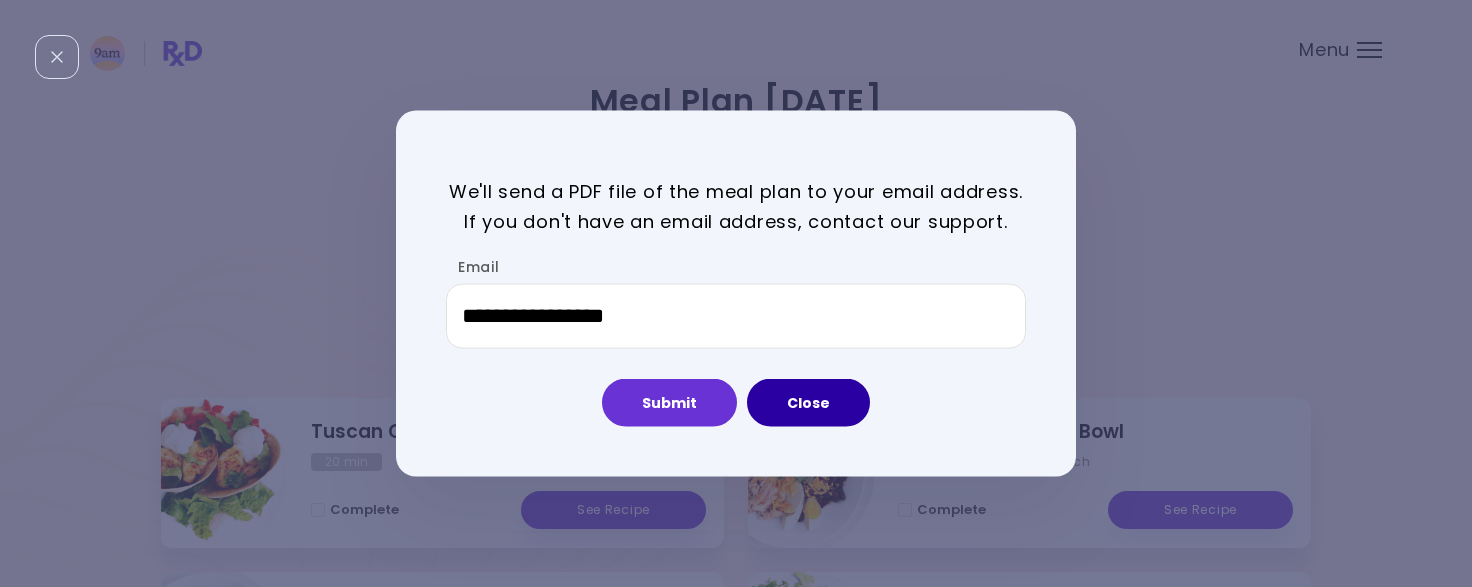 click on "Close" at bounding box center [808, 403] 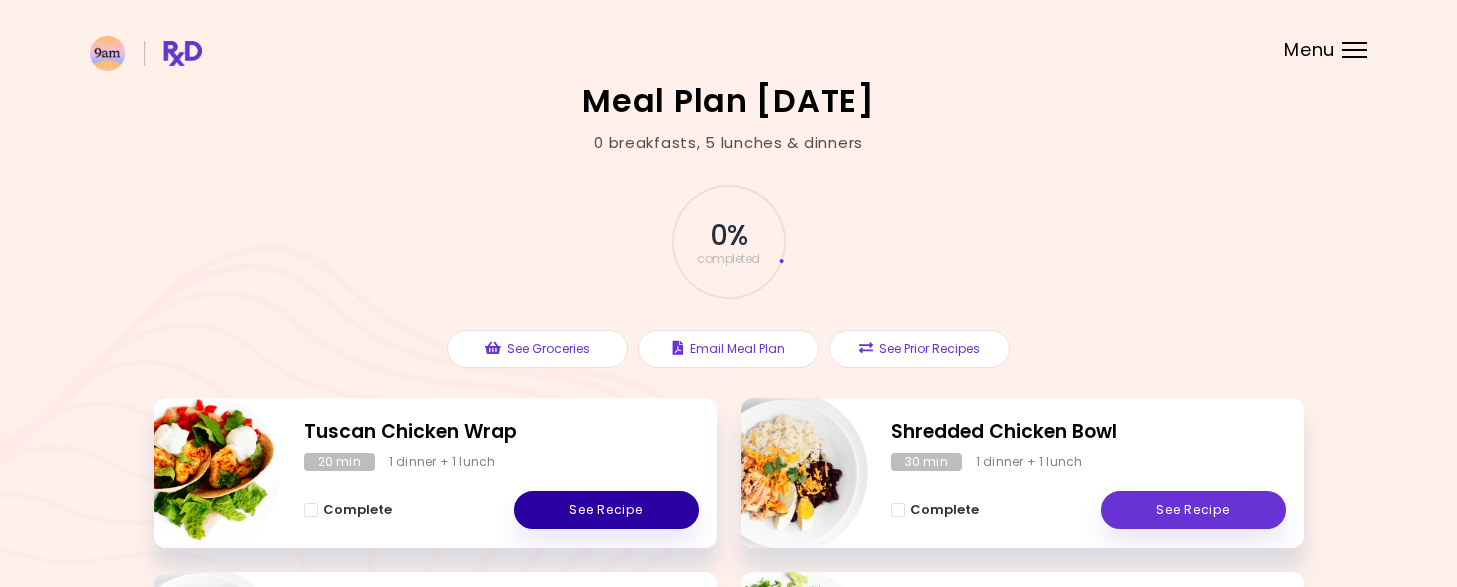 click on "See Recipe" at bounding box center [606, 510] 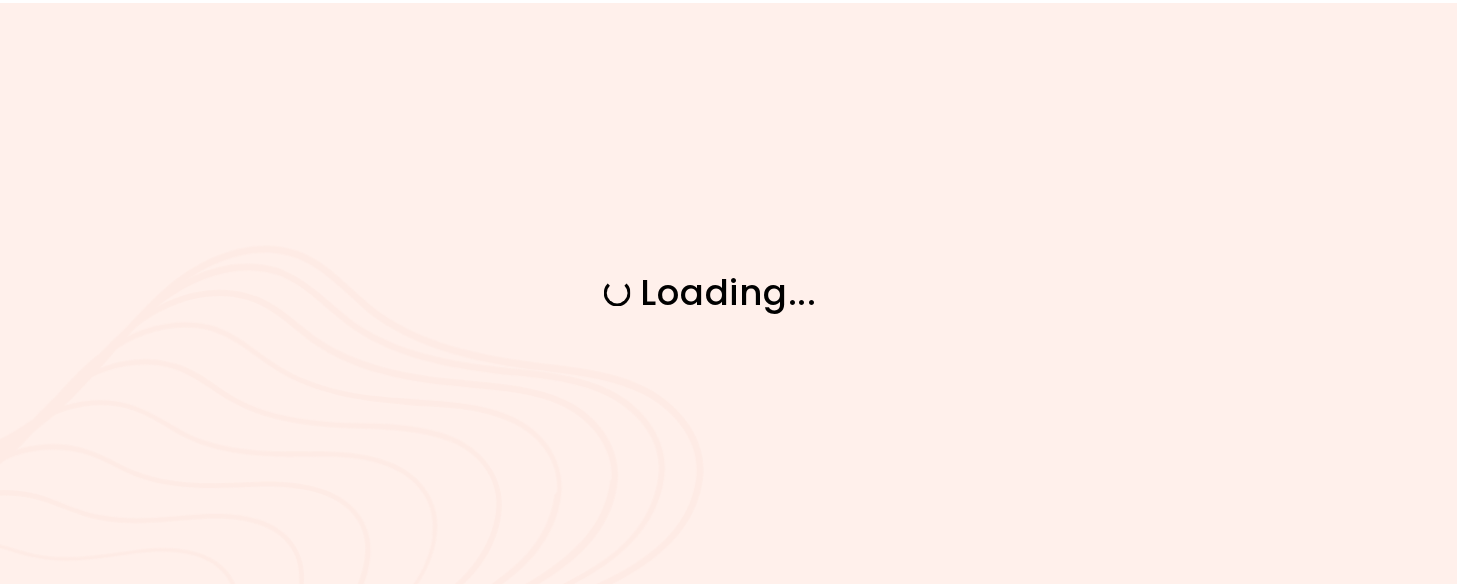 scroll, scrollTop: 0, scrollLeft: 0, axis: both 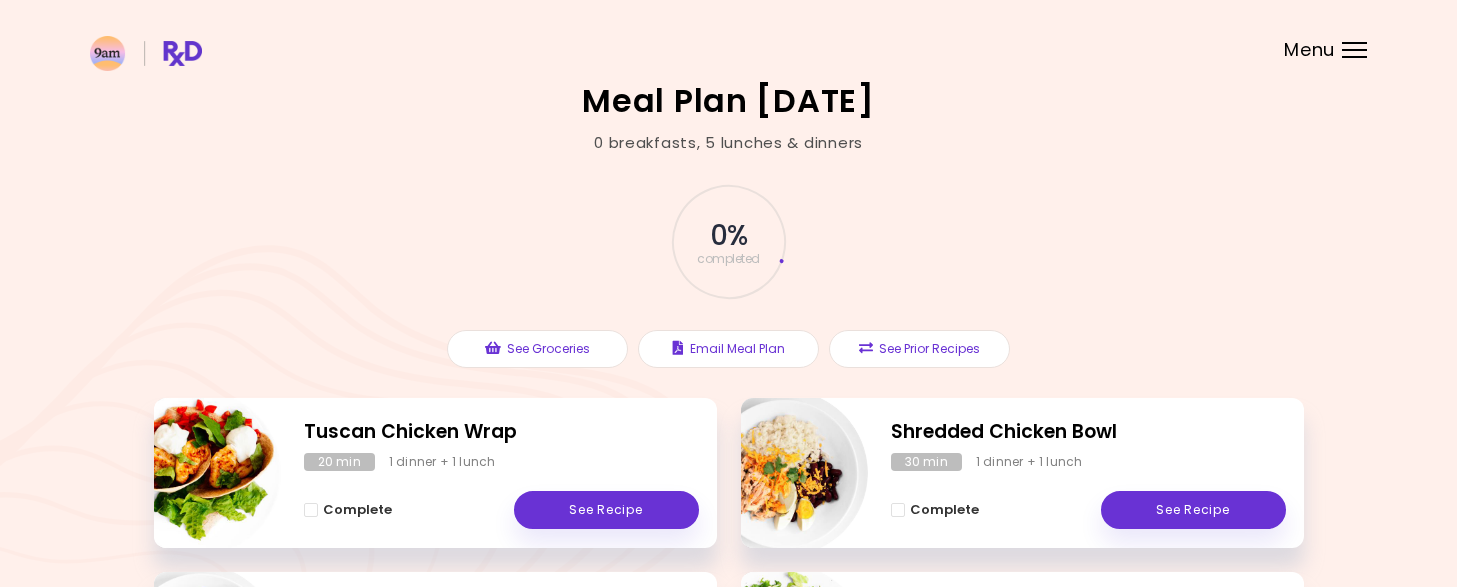 click on "Meal Plan [DATE] 0  breakfasts ,   5  lunches   &  dinners 0 % completed   See Groceries   Email Meal Plan   See Prior Recipes   Tuscan Chicken Wrap 20  min 1 dinner +
1 lunch Complete See Recipe   Shredded Chicken Bowl 30  min 1 dinner +
1 lunch Complete See Recipe   Chicken Cilantro Rice 30  min 1 dinner +
1 lunch Complete See Recipe   Cheese Filled Chicken 30  min 1 dinner +
1 lunch Complete See Recipe   Chicken Caesar Salad 20  min 1 dinner +
1 lunch Complete See Recipe" at bounding box center [728, 502] 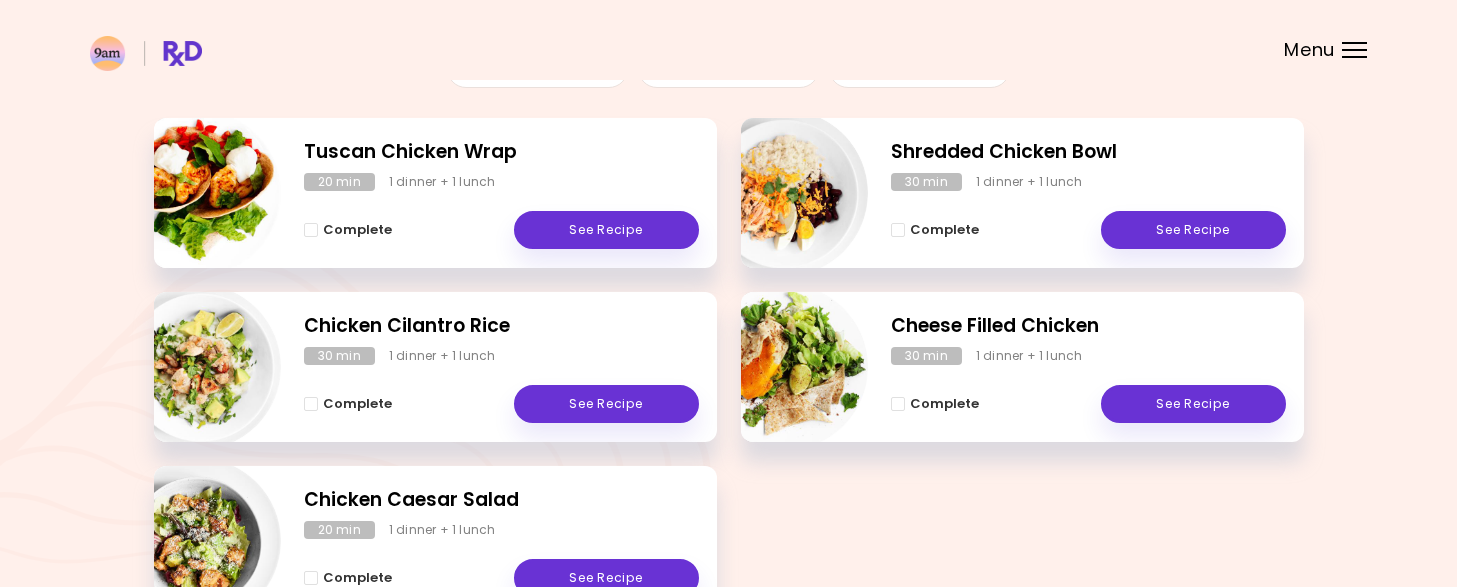 scroll, scrollTop: 288, scrollLeft: 0, axis: vertical 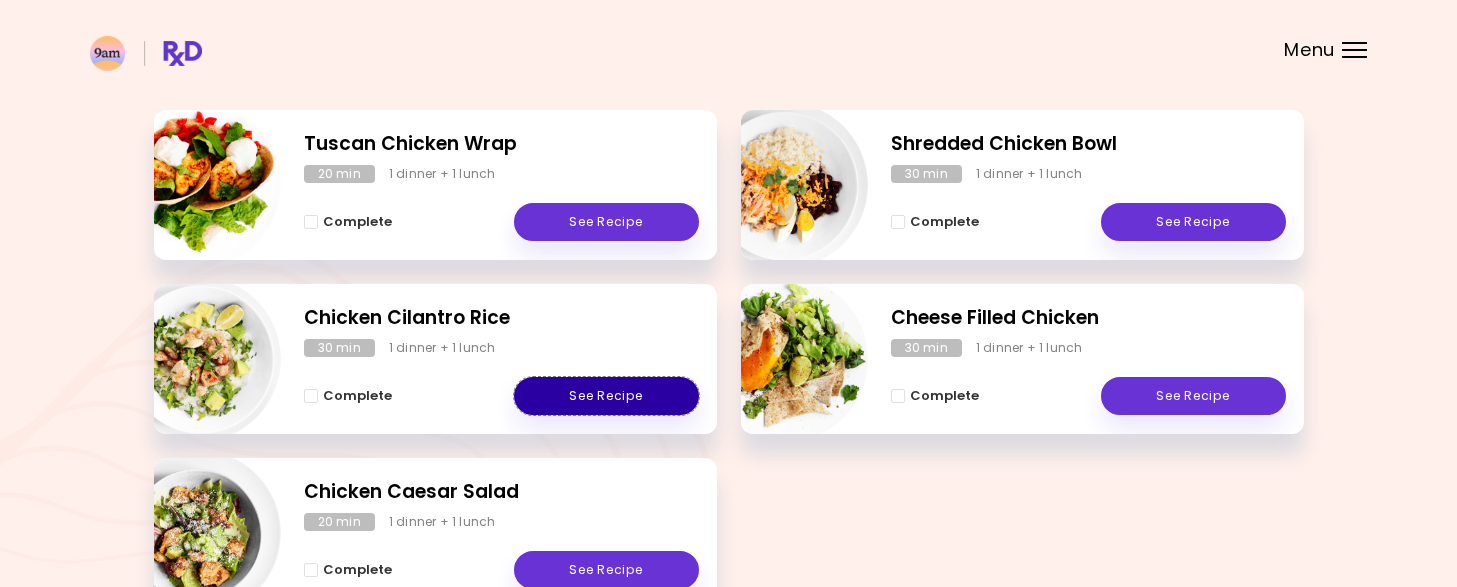 click on "See Recipe" at bounding box center (606, 396) 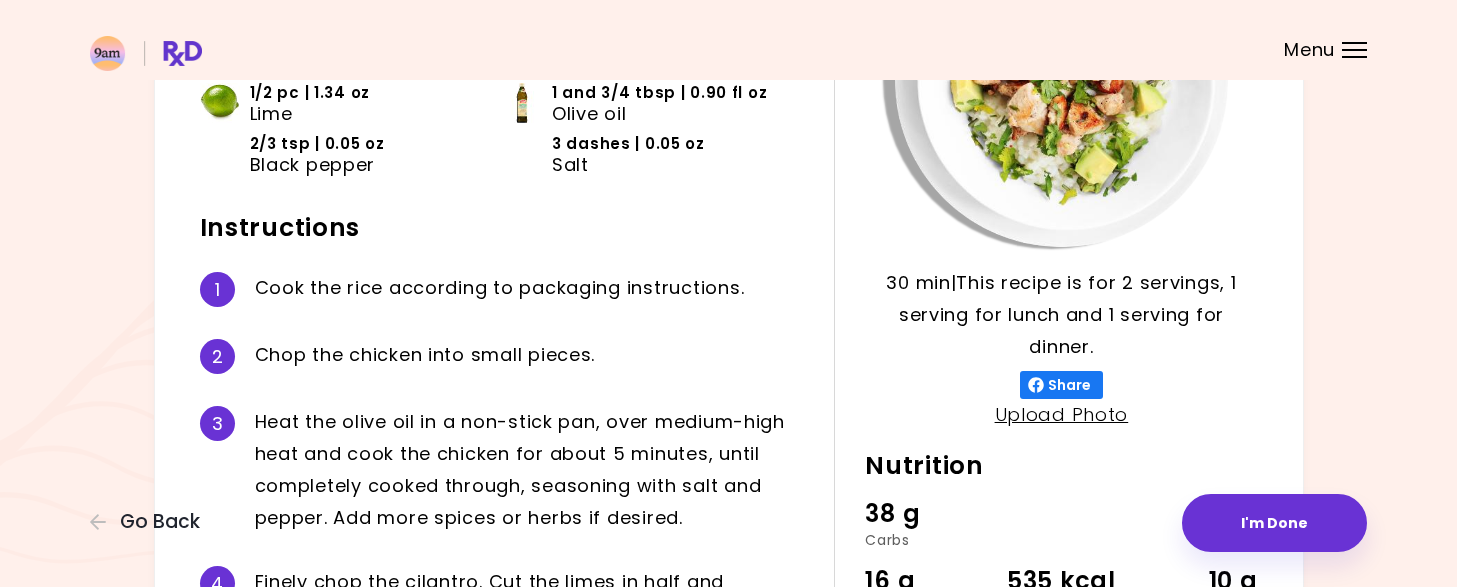 scroll, scrollTop: 0, scrollLeft: 0, axis: both 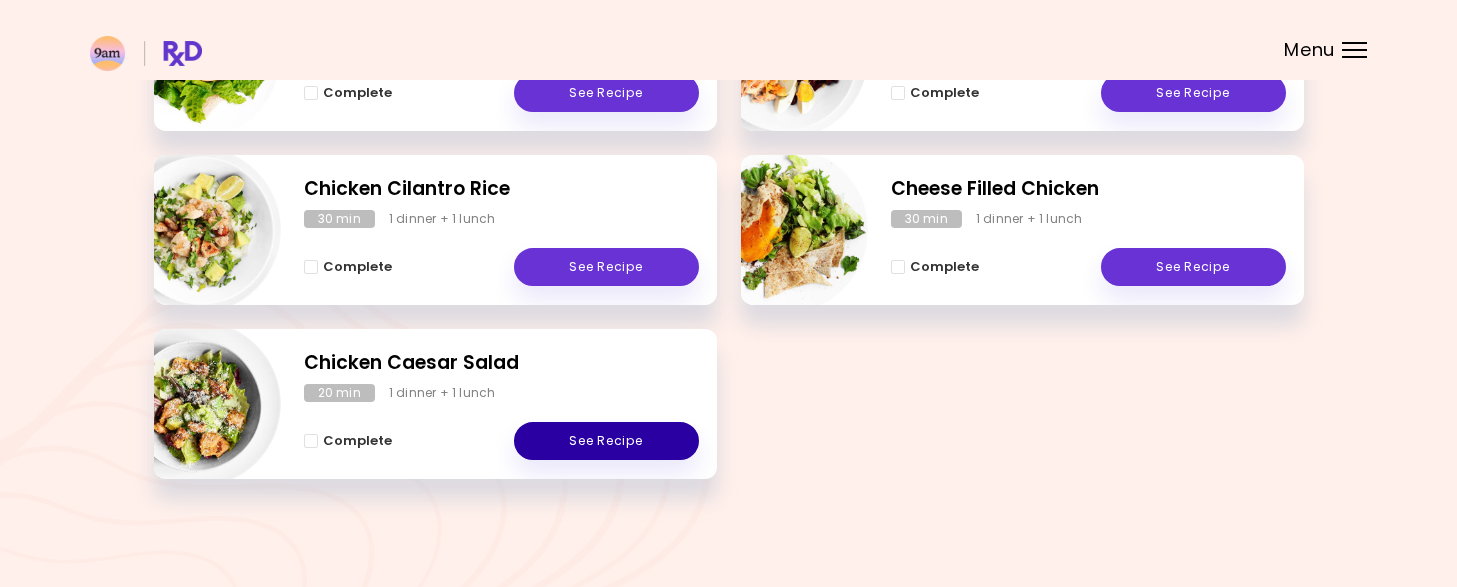 click on "See Recipe" at bounding box center [606, 441] 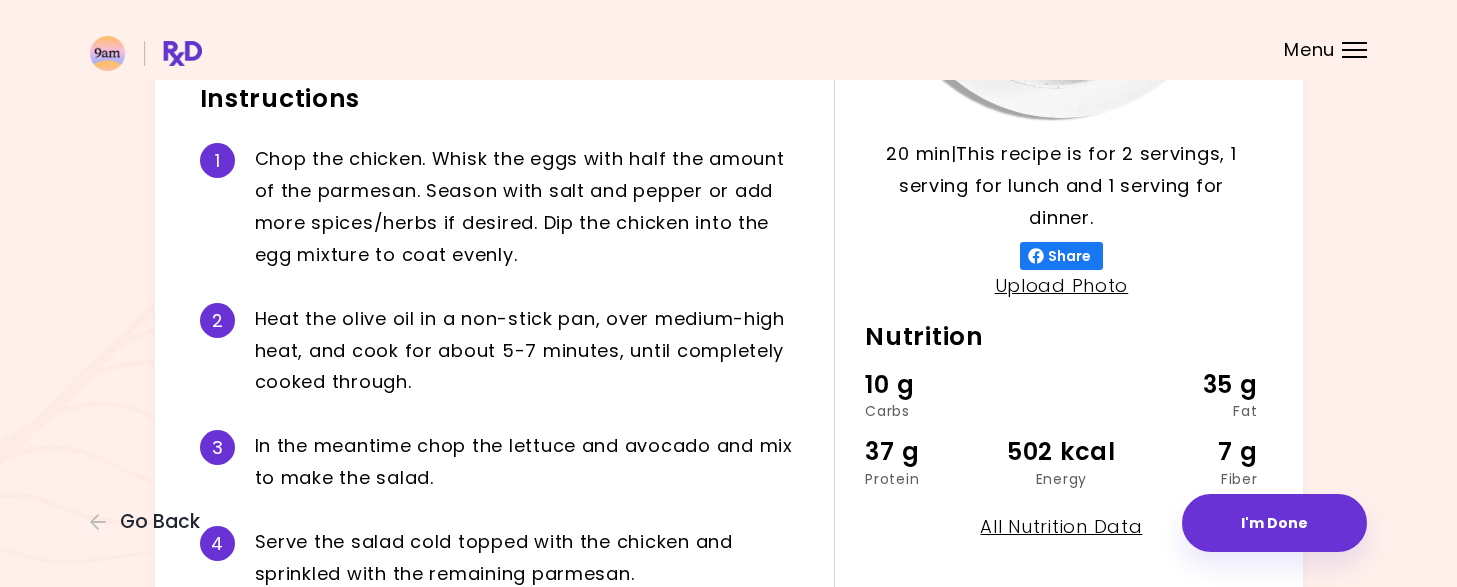 scroll, scrollTop: 0, scrollLeft: 0, axis: both 